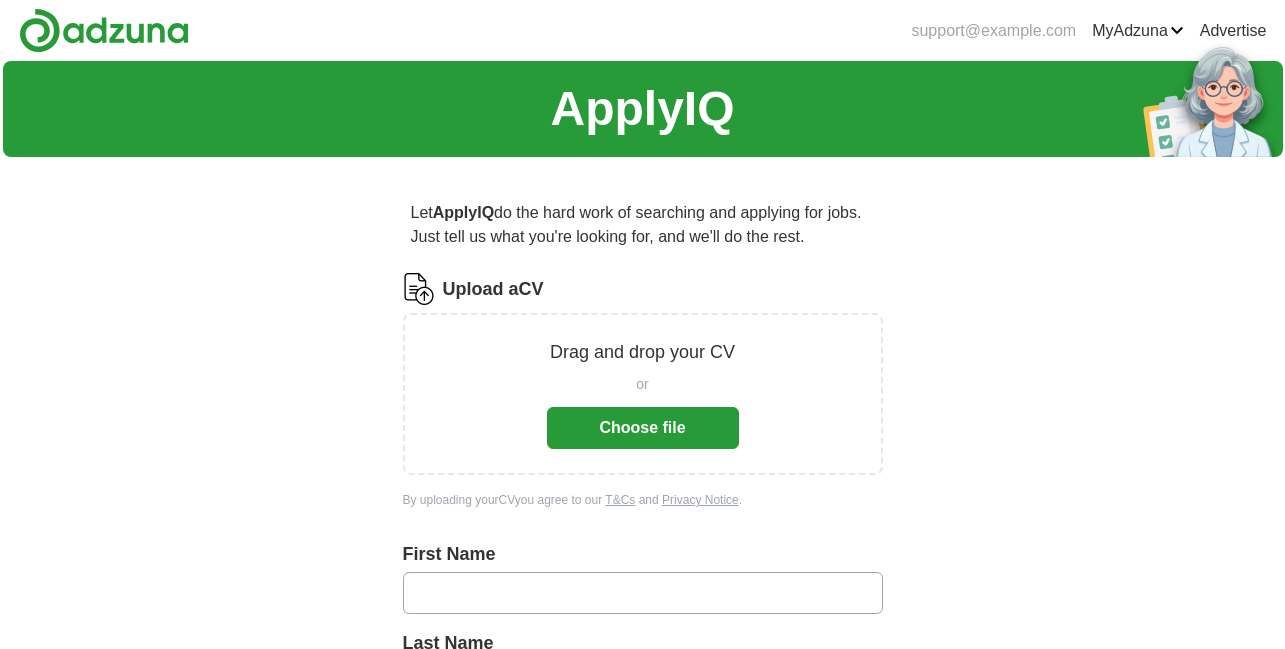 scroll, scrollTop: 0, scrollLeft: 0, axis: both 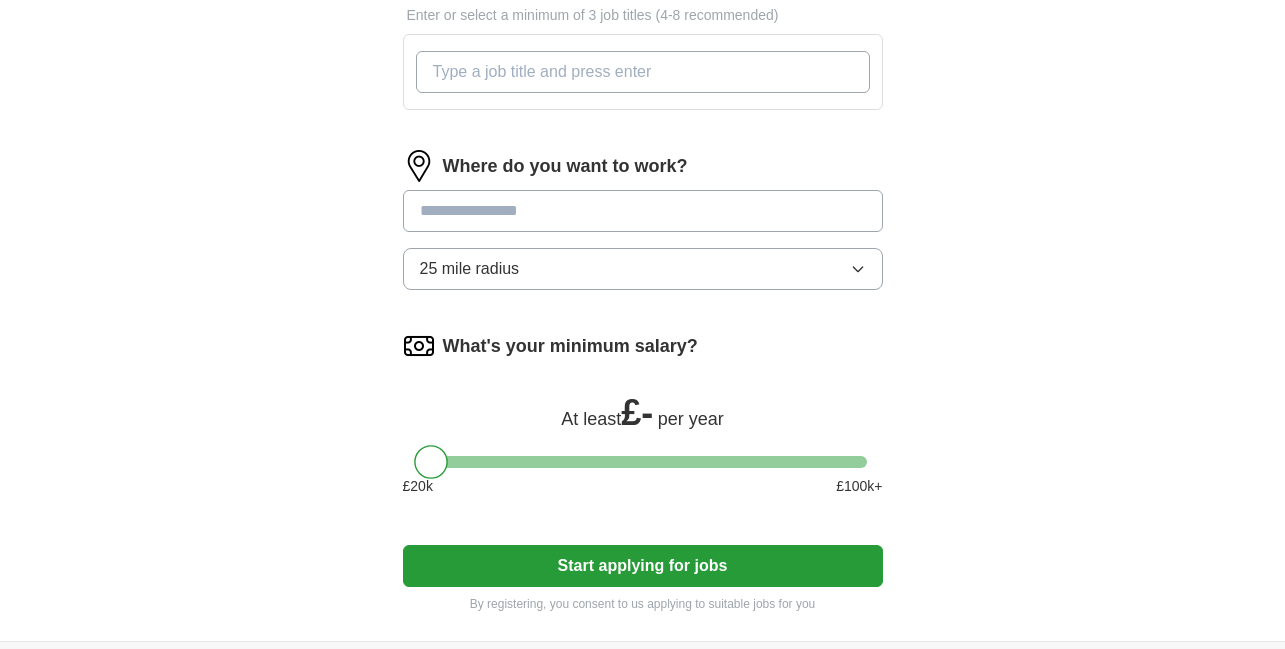 click 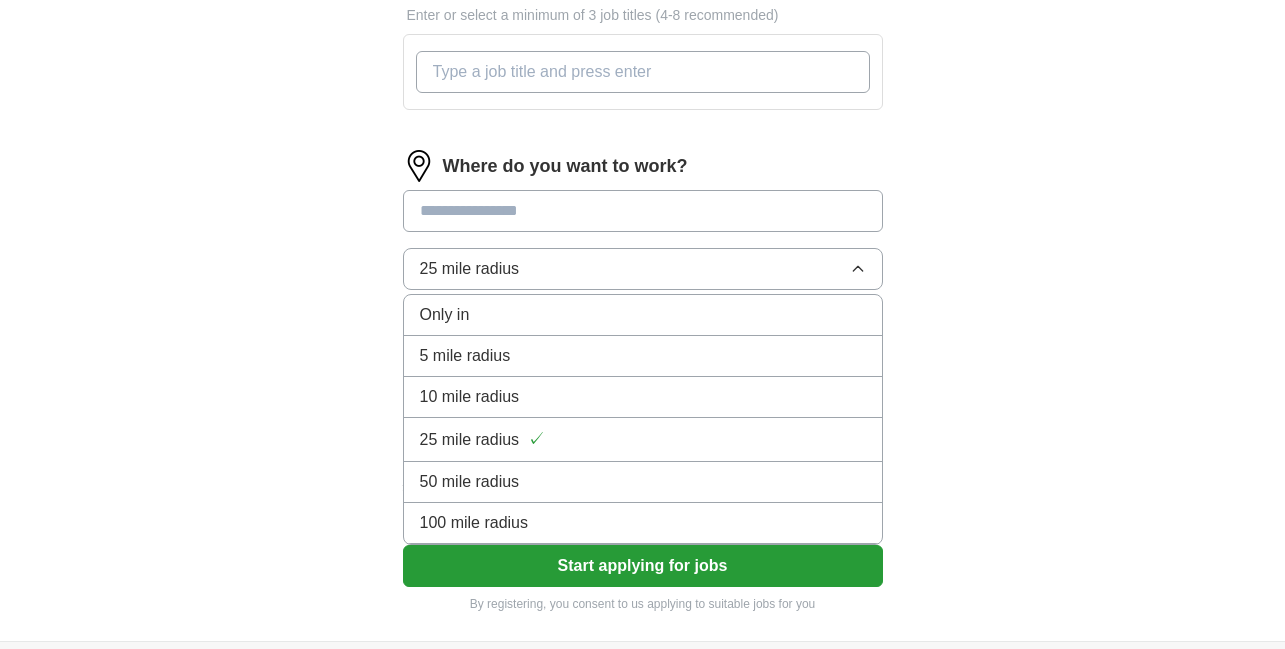 click at bounding box center (643, 211) 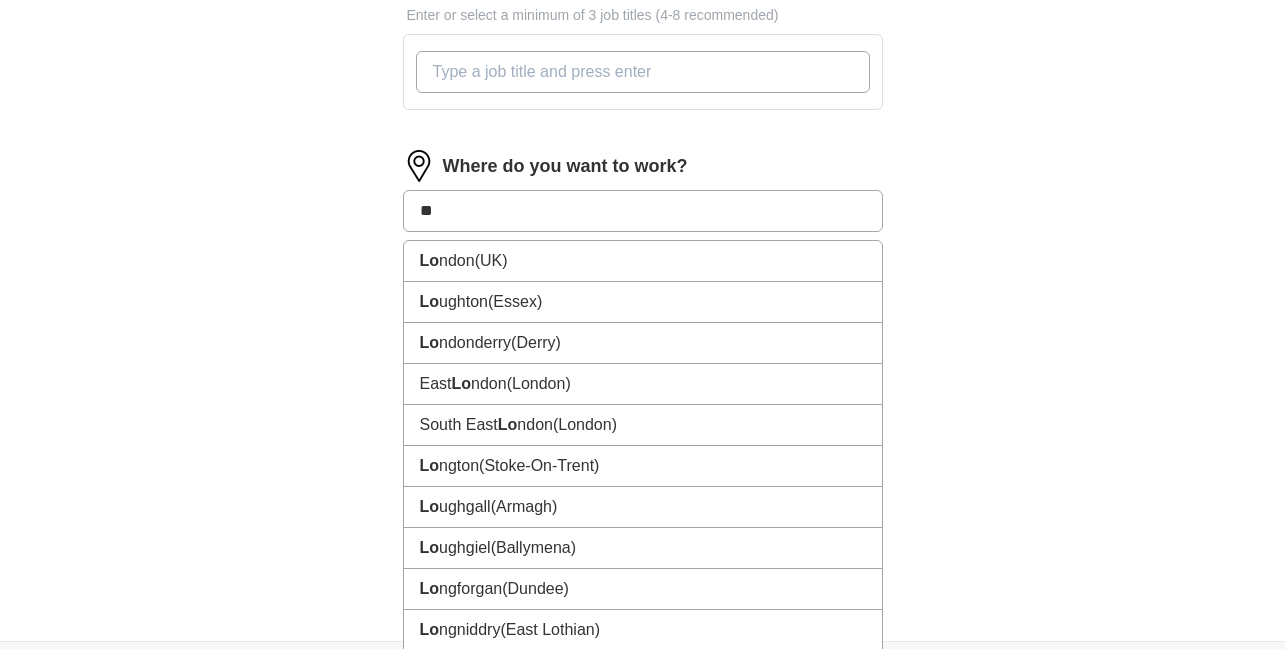 type on "***" 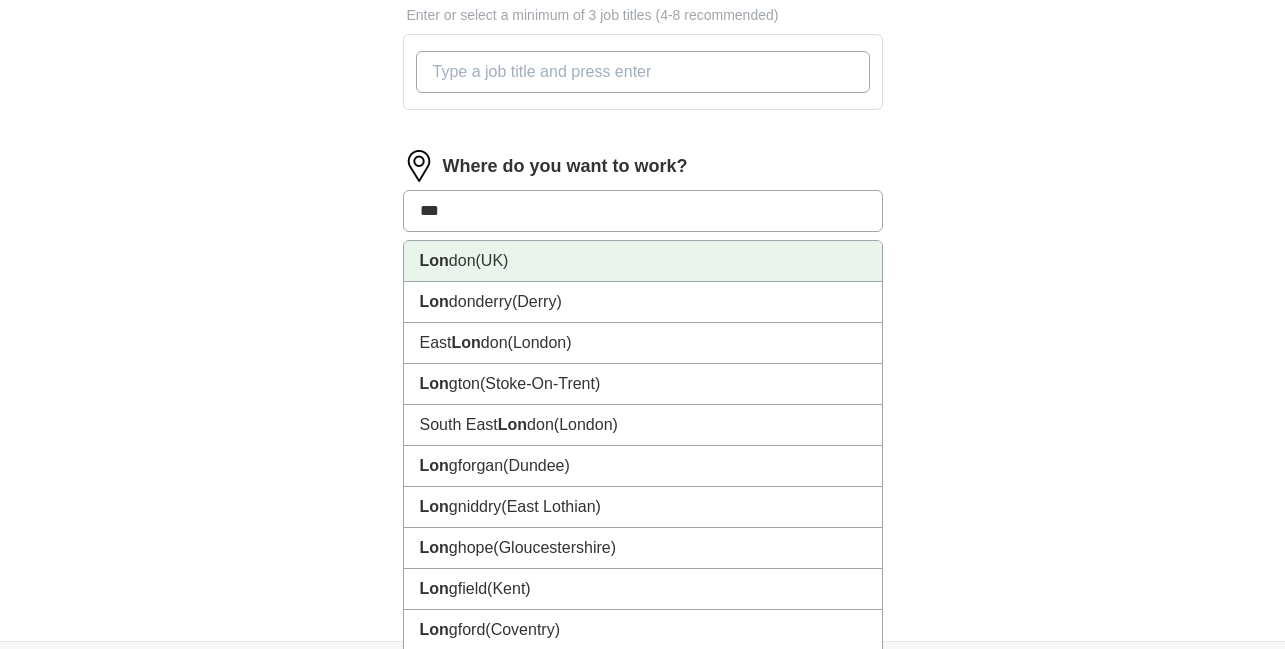 click on "[CITY]  (UK)" at bounding box center [643, 261] 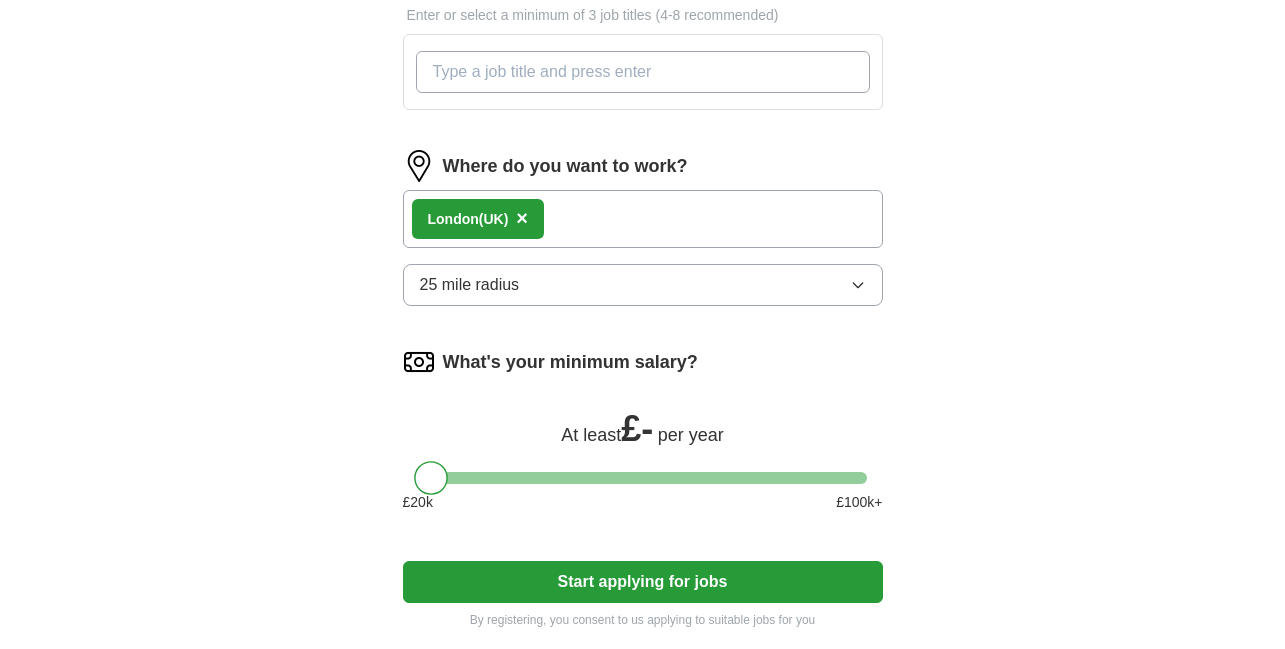 click on "[CITY]  (UK)" at bounding box center [643, 219] 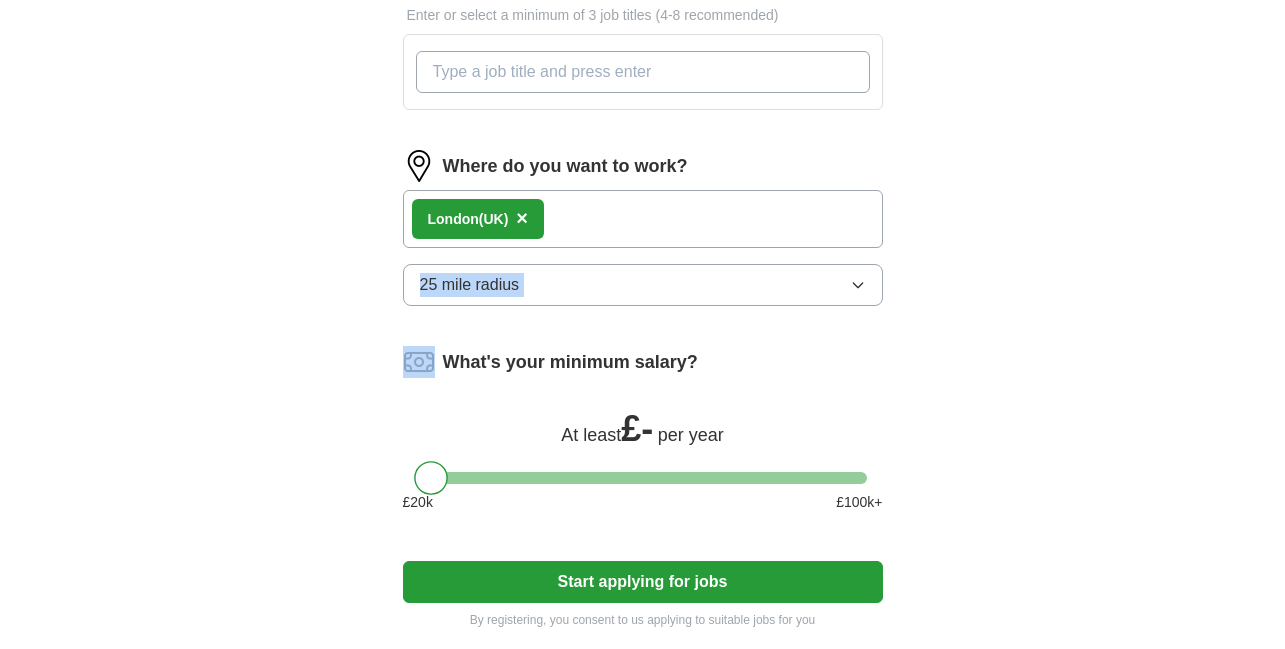 drag, startPoint x: 595, startPoint y: 216, endPoint x: 631, endPoint y: 285, distance: 77.82673 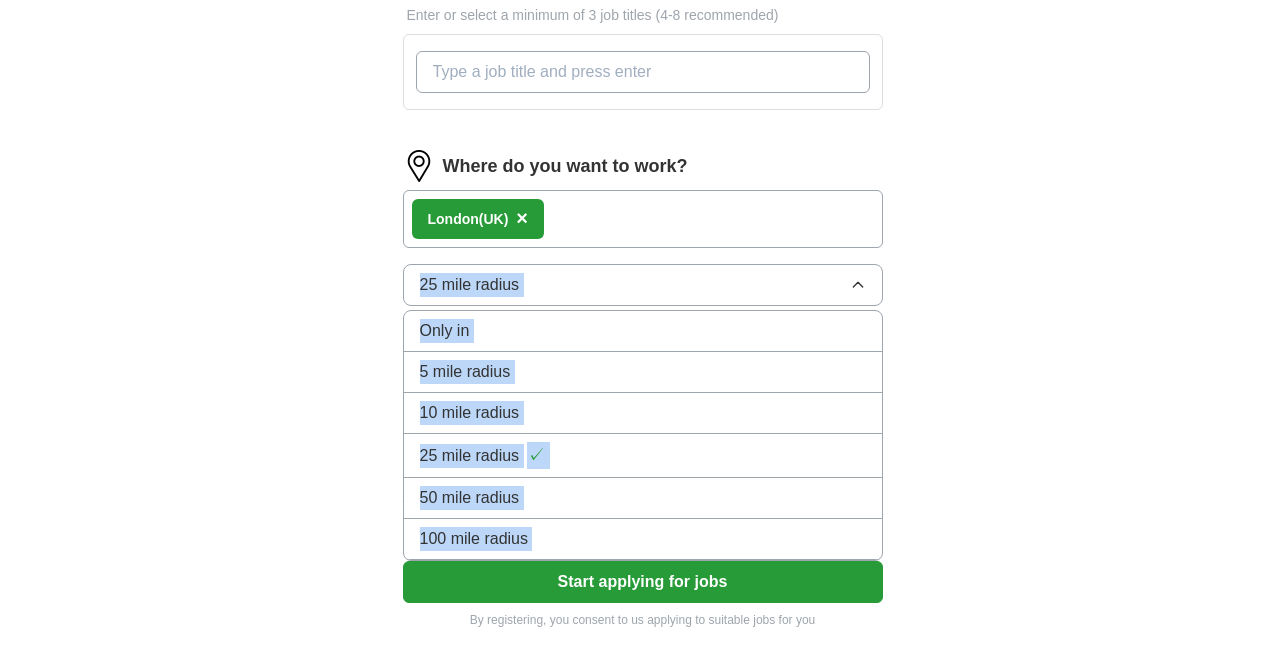 click on "25 mile radius ✓" at bounding box center (643, 455) 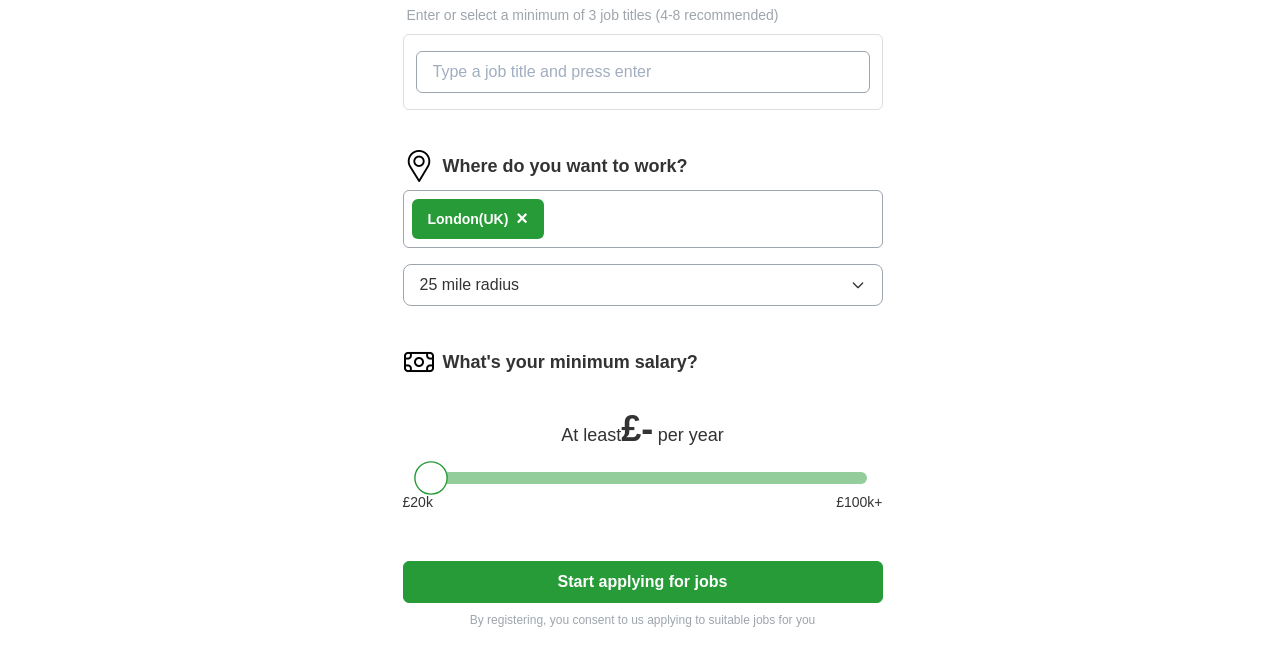 scroll, scrollTop: 1012, scrollLeft: 0, axis: vertical 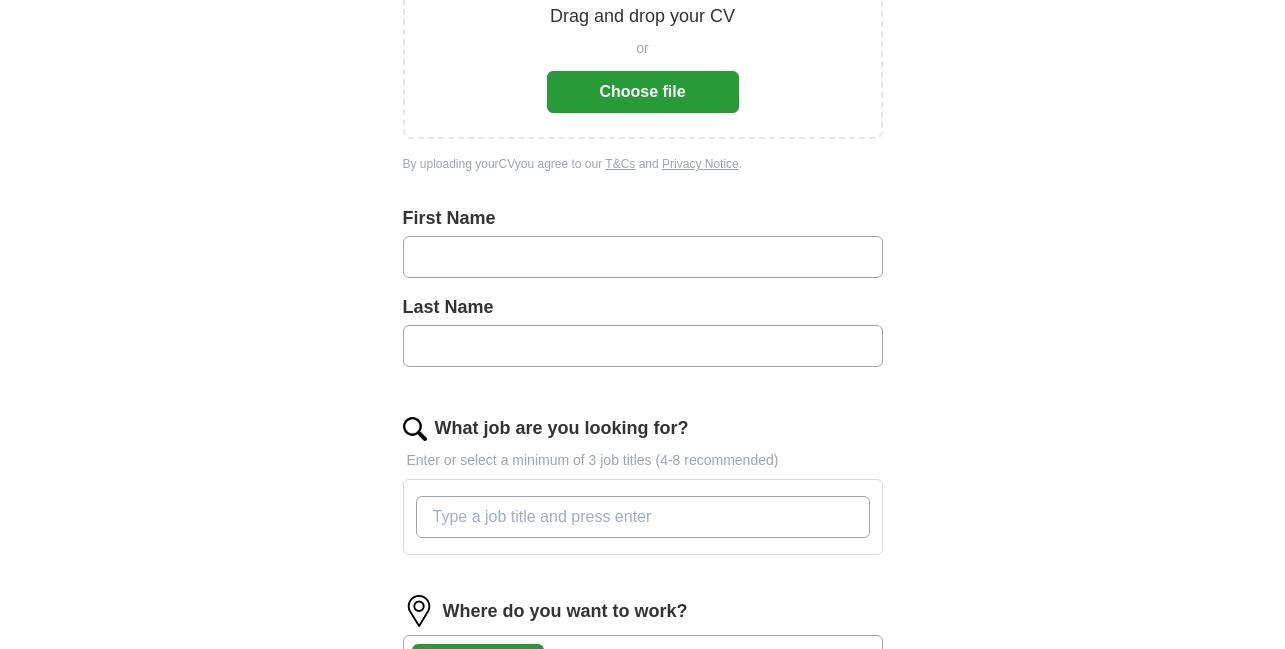 click at bounding box center (643, 257) 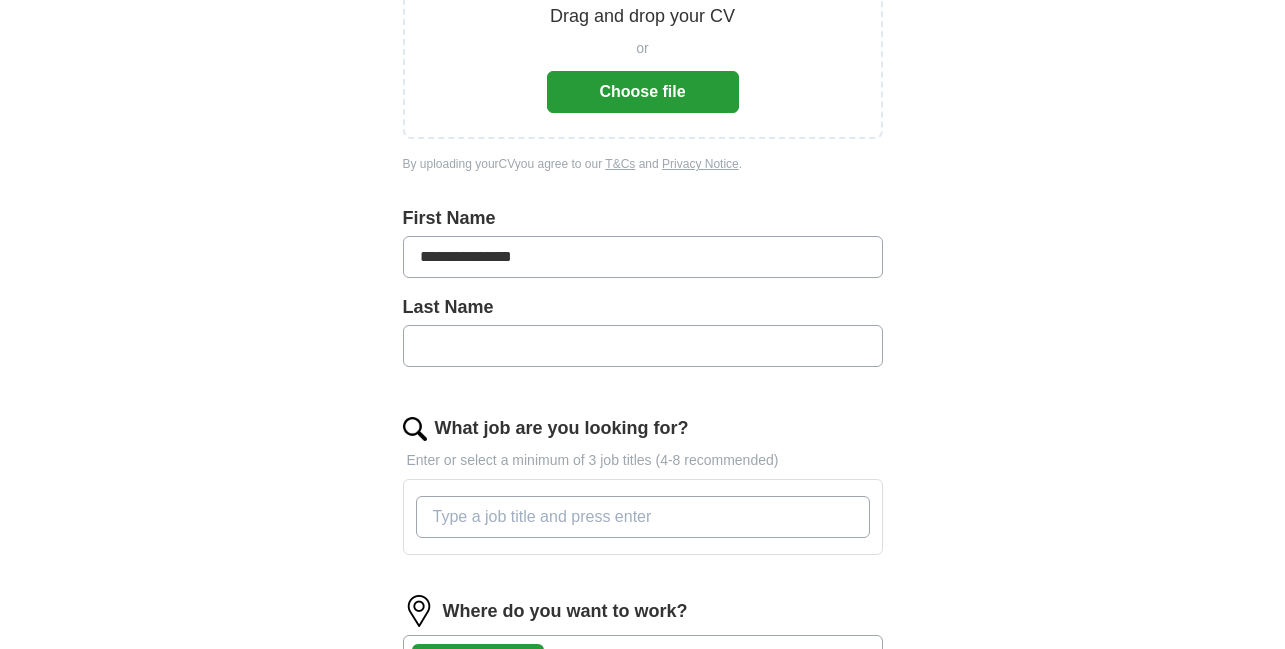 type on "**********" 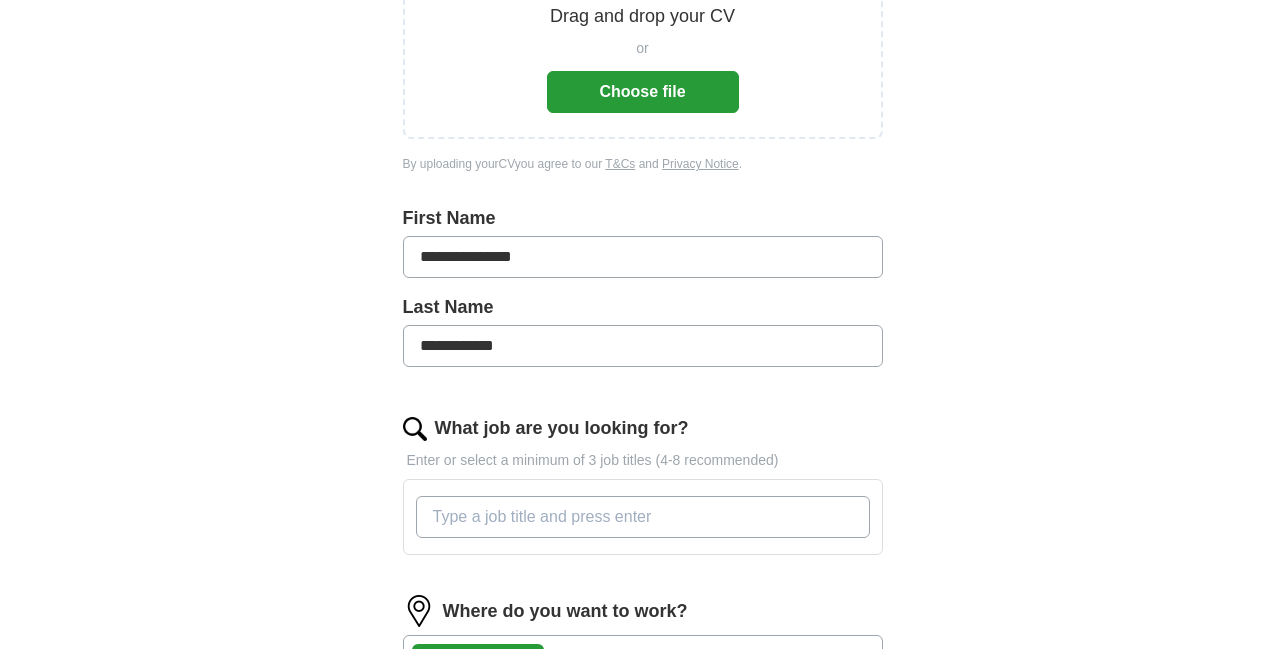 type on "**********" 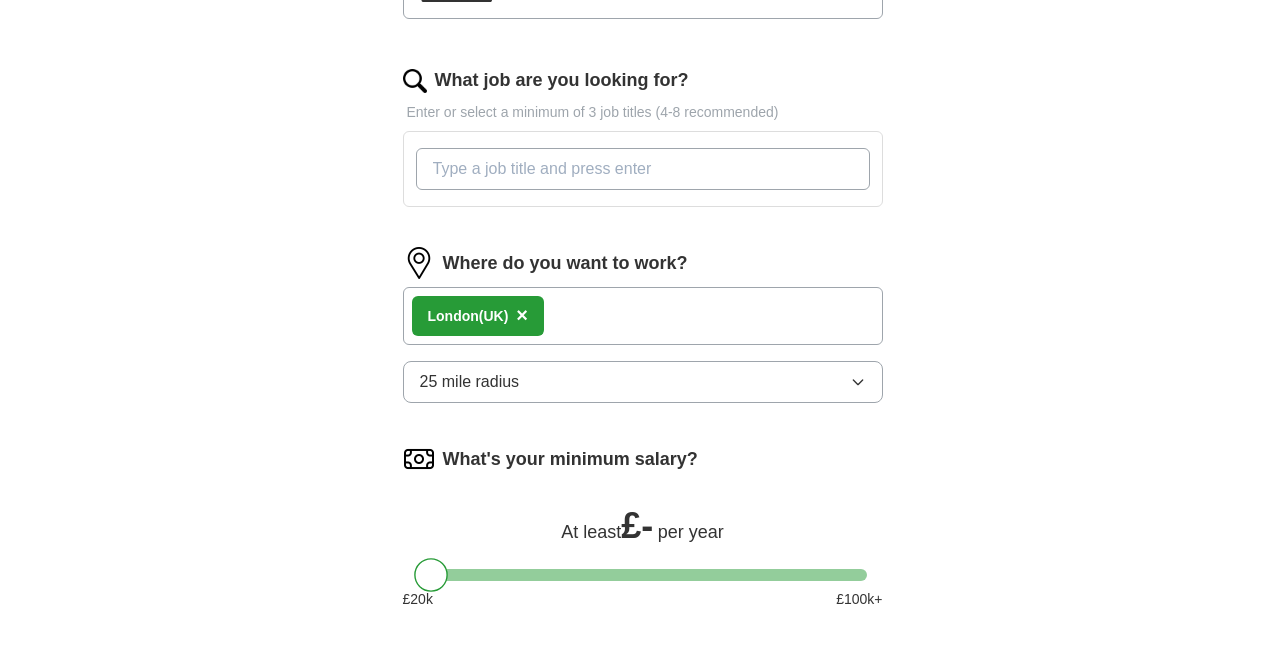 scroll, scrollTop: 681, scrollLeft: 0, axis: vertical 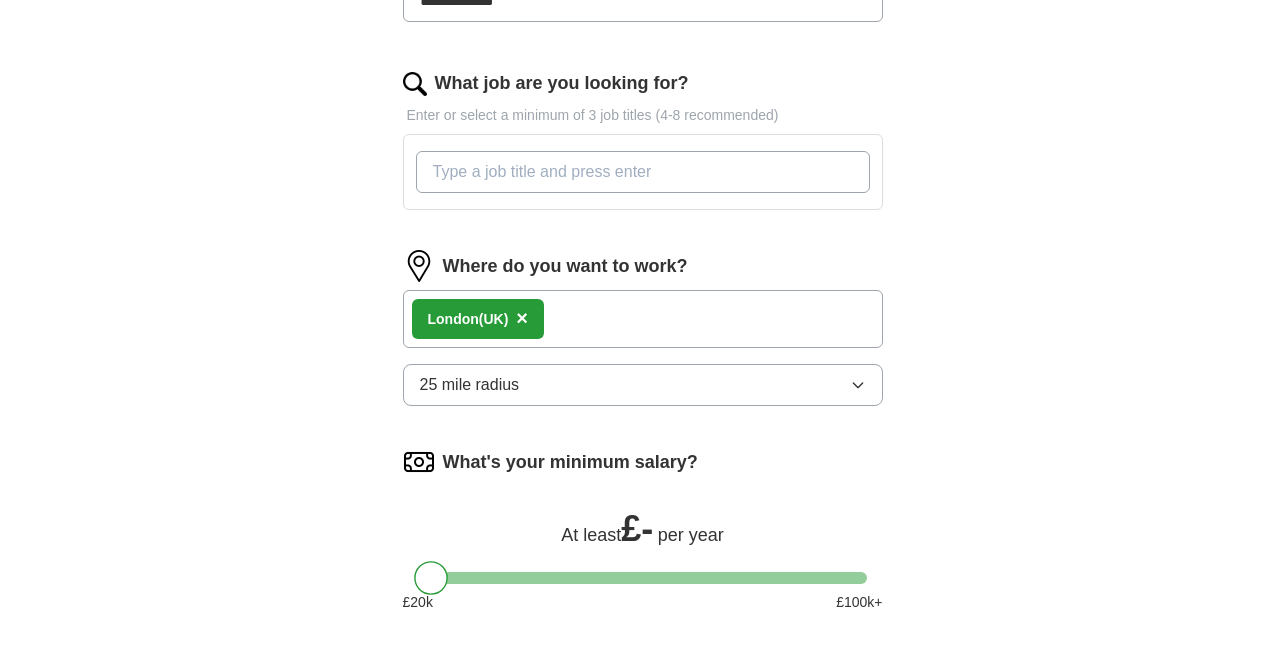 click on "What job are you looking for?" at bounding box center (643, 172) 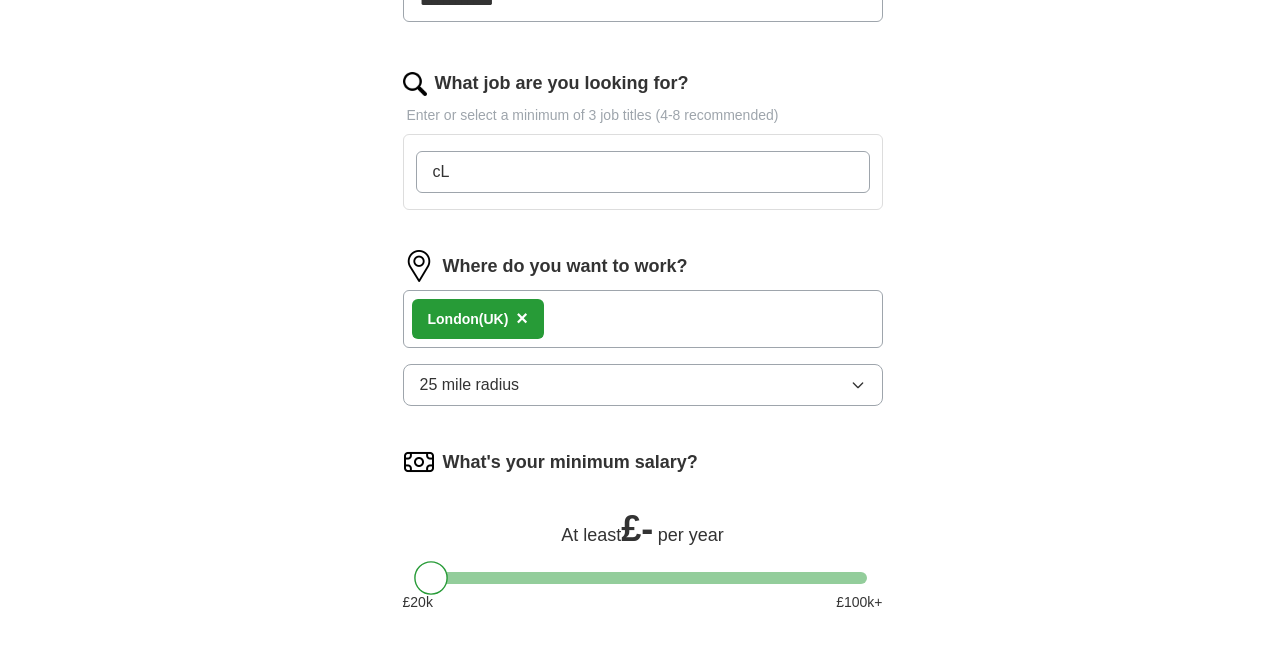 type on "c" 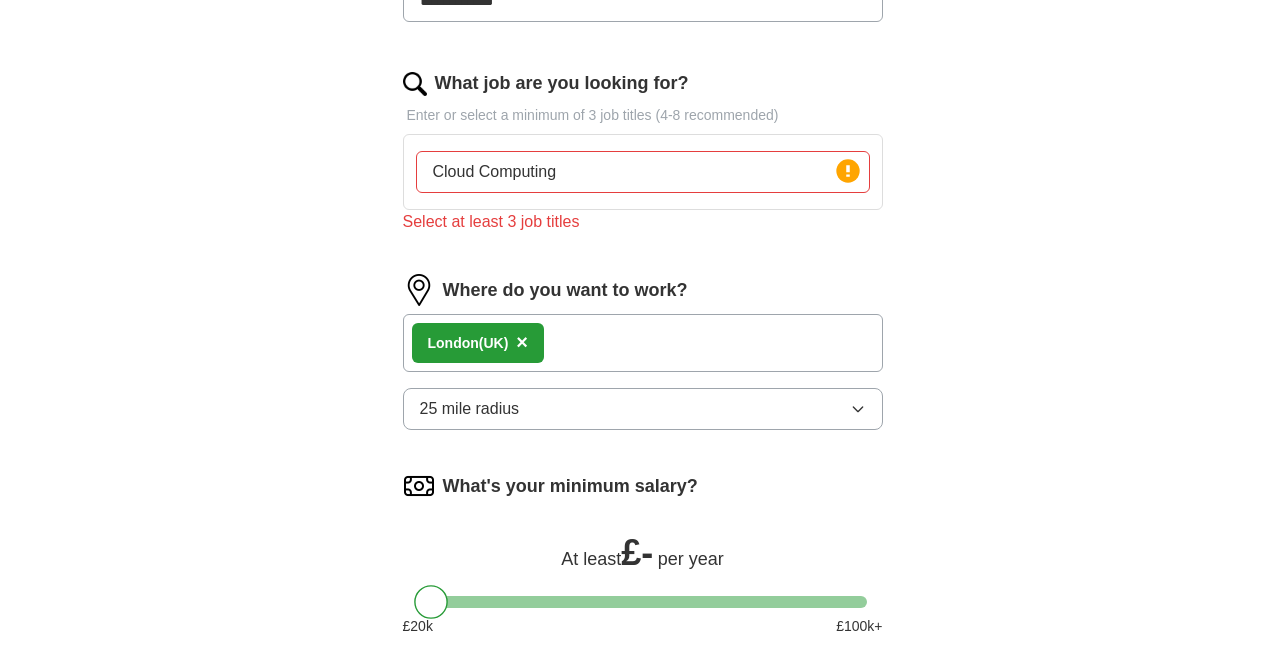 click on "What job are you looking for? Enter or select a minimum of 3 job titles (4-8 recommended) Cloud Computing Press return to add title Select at least 3 job titles" at bounding box center [643, 160] 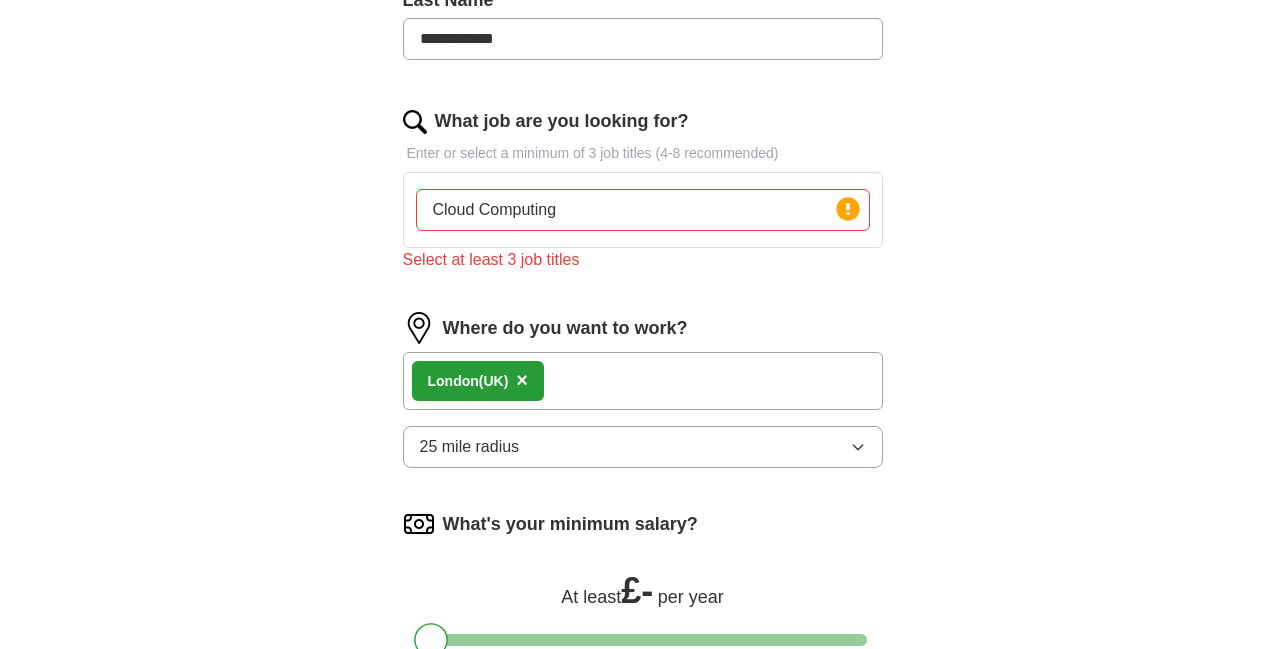 scroll, scrollTop: 645, scrollLeft: 0, axis: vertical 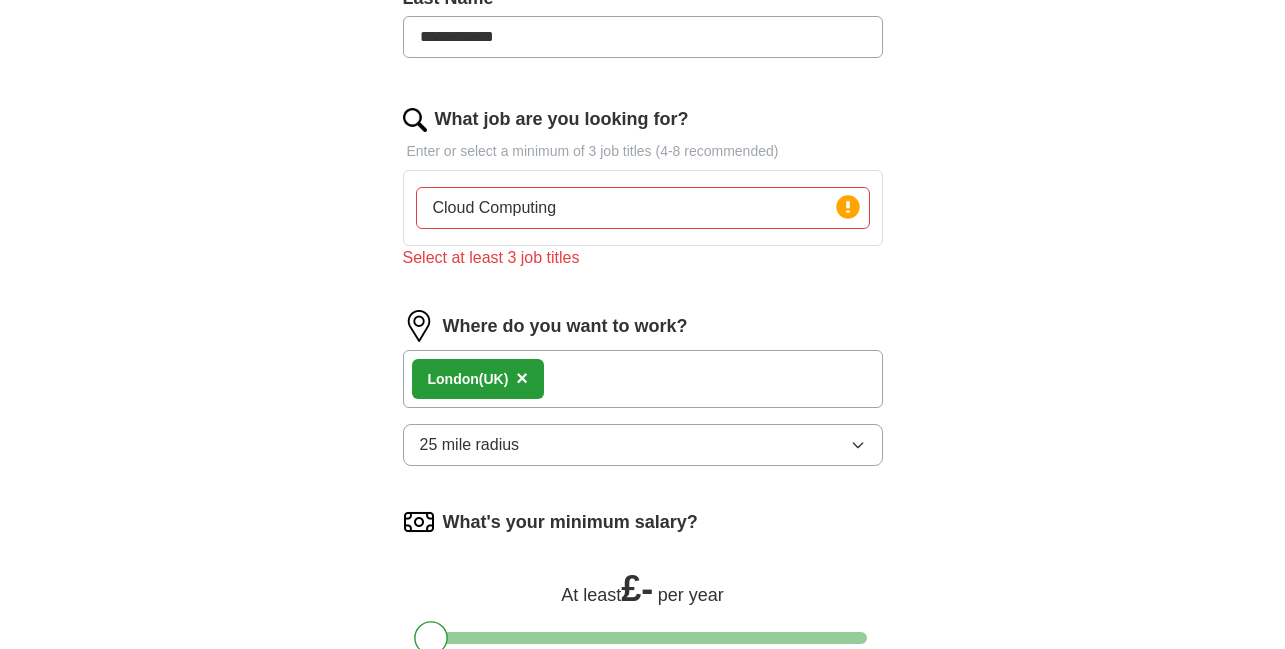 click on "Cloud Computing" at bounding box center [643, 208] 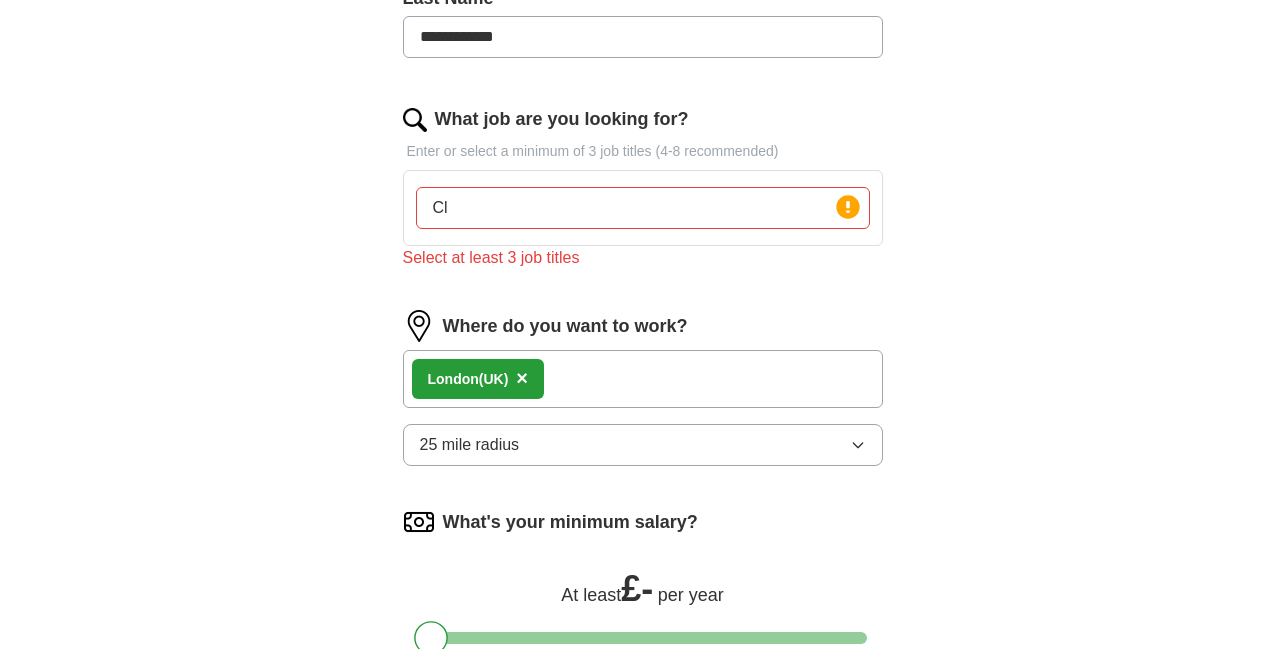 type on "C" 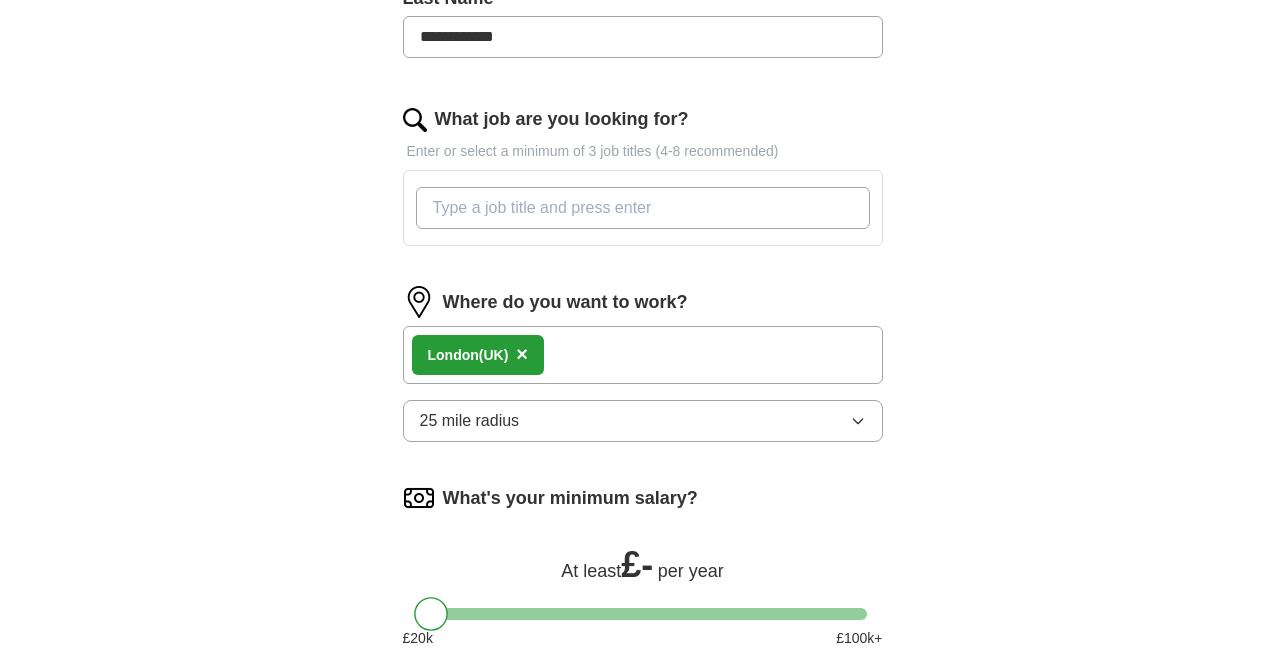 click on "What job are you looking for?" at bounding box center (643, 208) 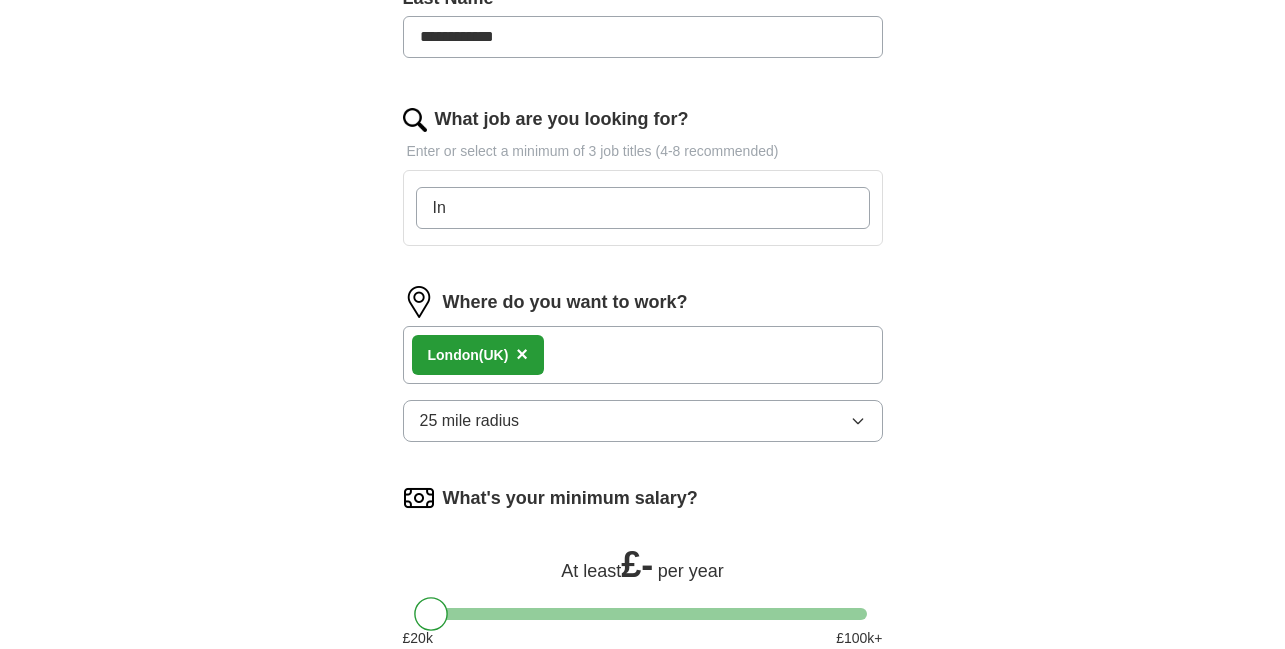 type on "I" 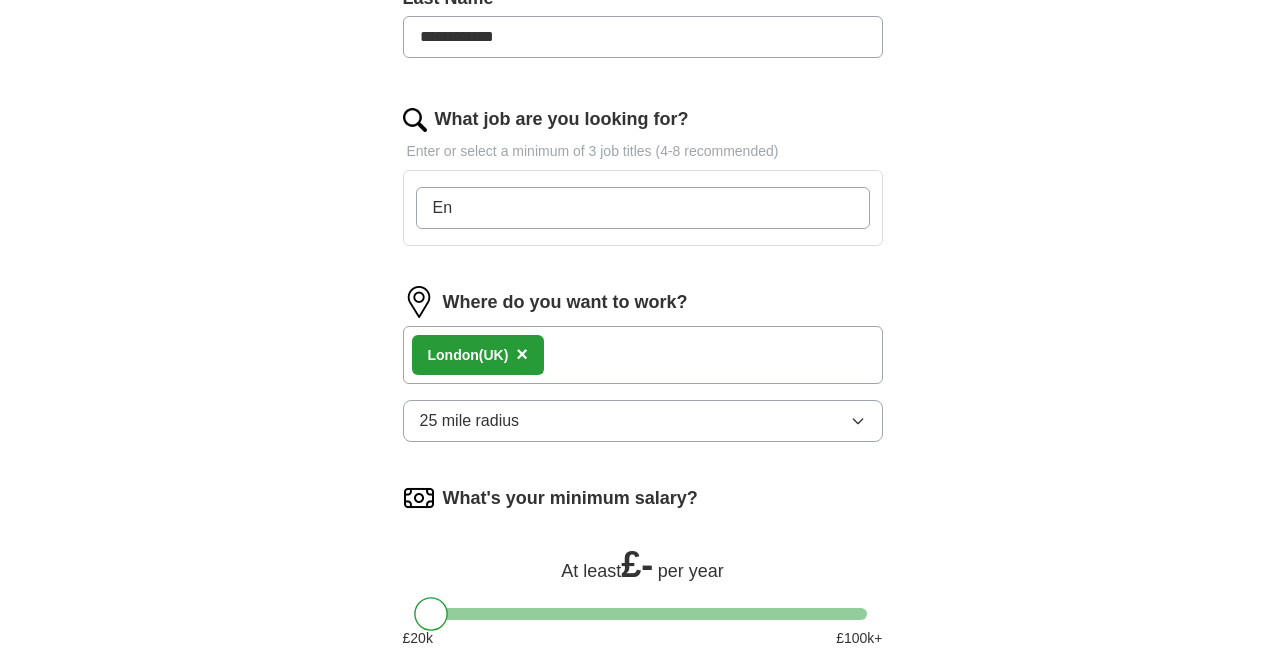 type on "E" 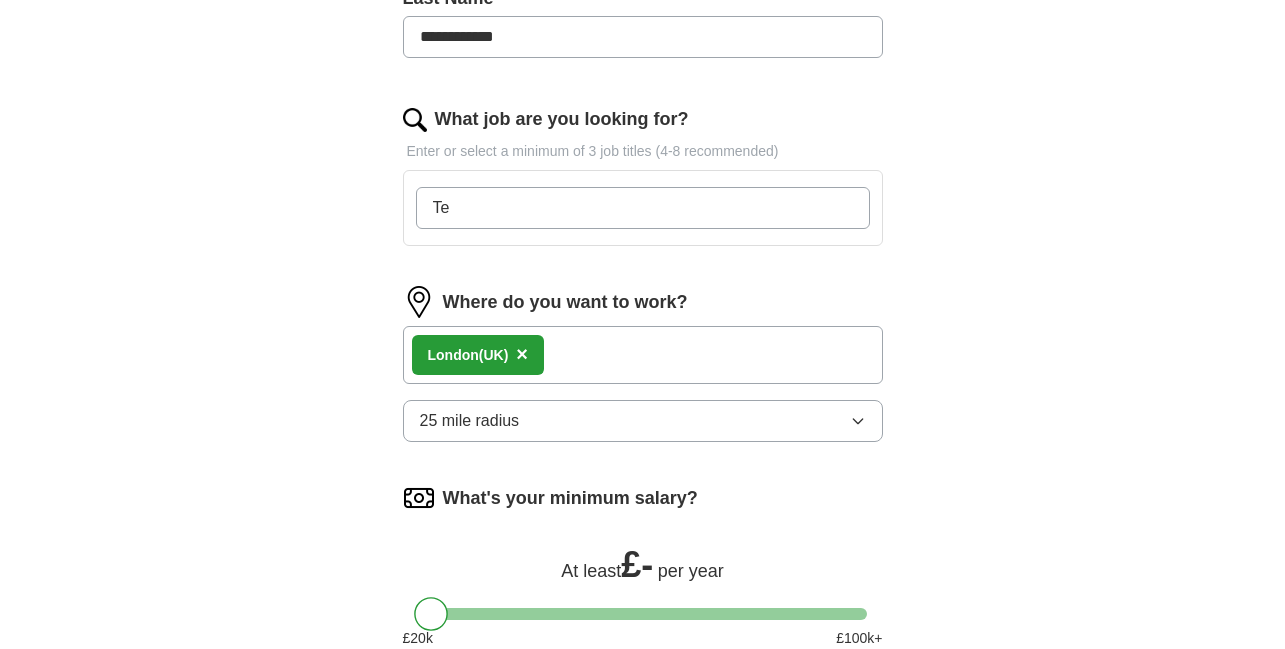 type on "T" 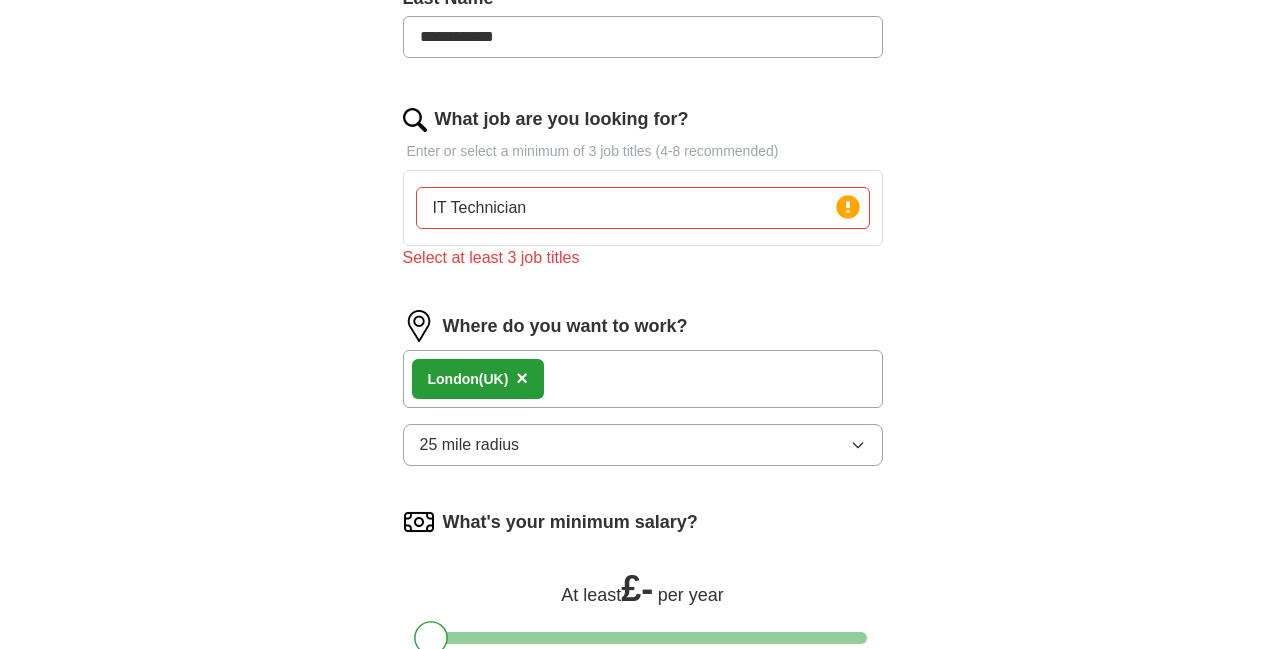 click on "IT Technician Press return to add title" at bounding box center (643, 208) 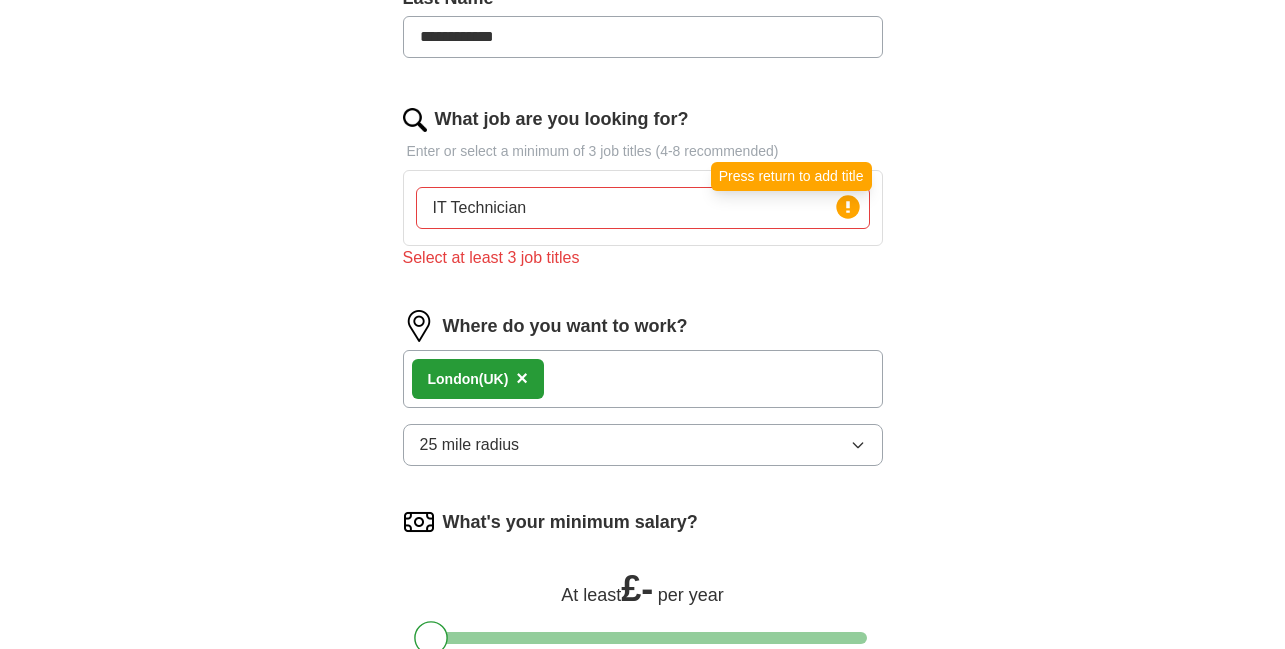 click 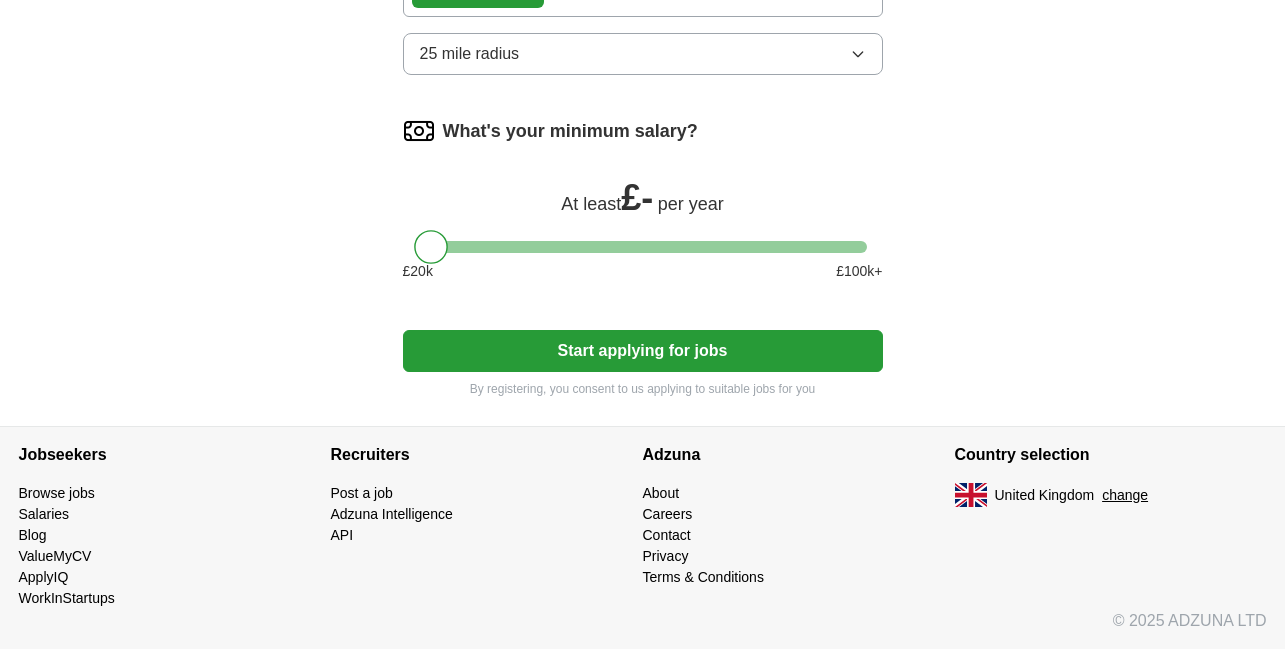 scroll, scrollTop: 0, scrollLeft: 0, axis: both 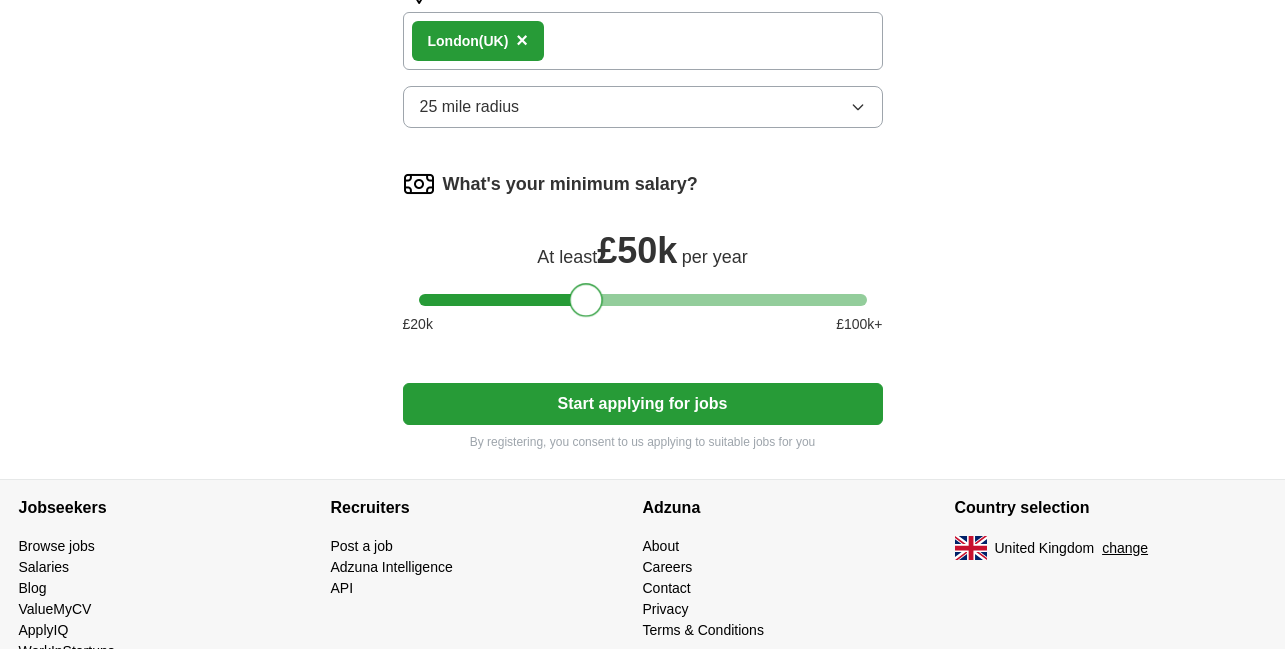 drag, startPoint x: 433, startPoint y: 302, endPoint x: 588, endPoint y: 302, distance: 155 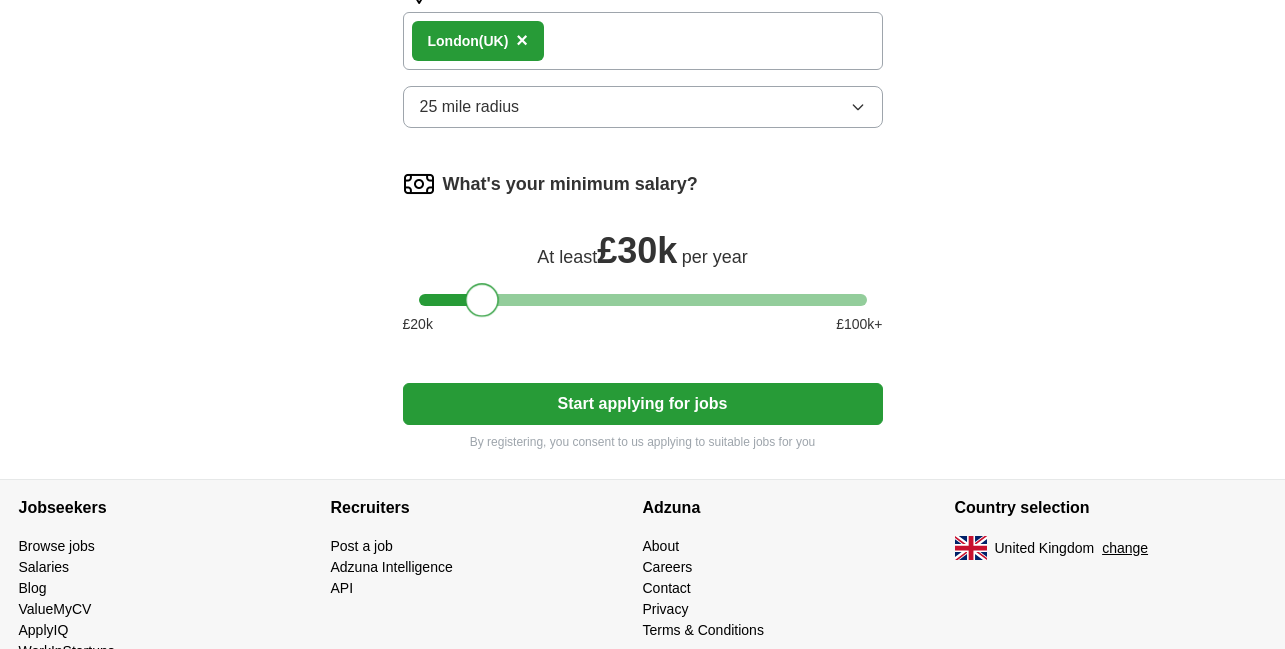drag, startPoint x: 588, startPoint y: 302, endPoint x: 482, endPoint y: 296, distance: 106.16968 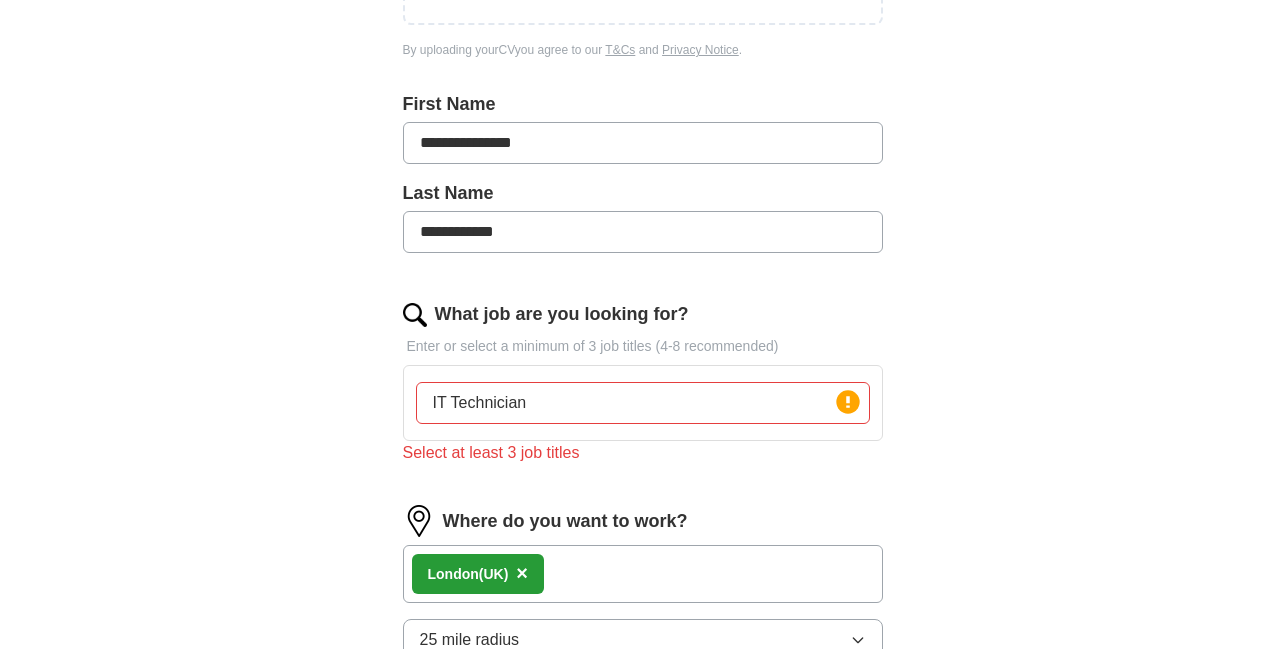 scroll, scrollTop: 436, scrollLeft: 0, axis: vertical 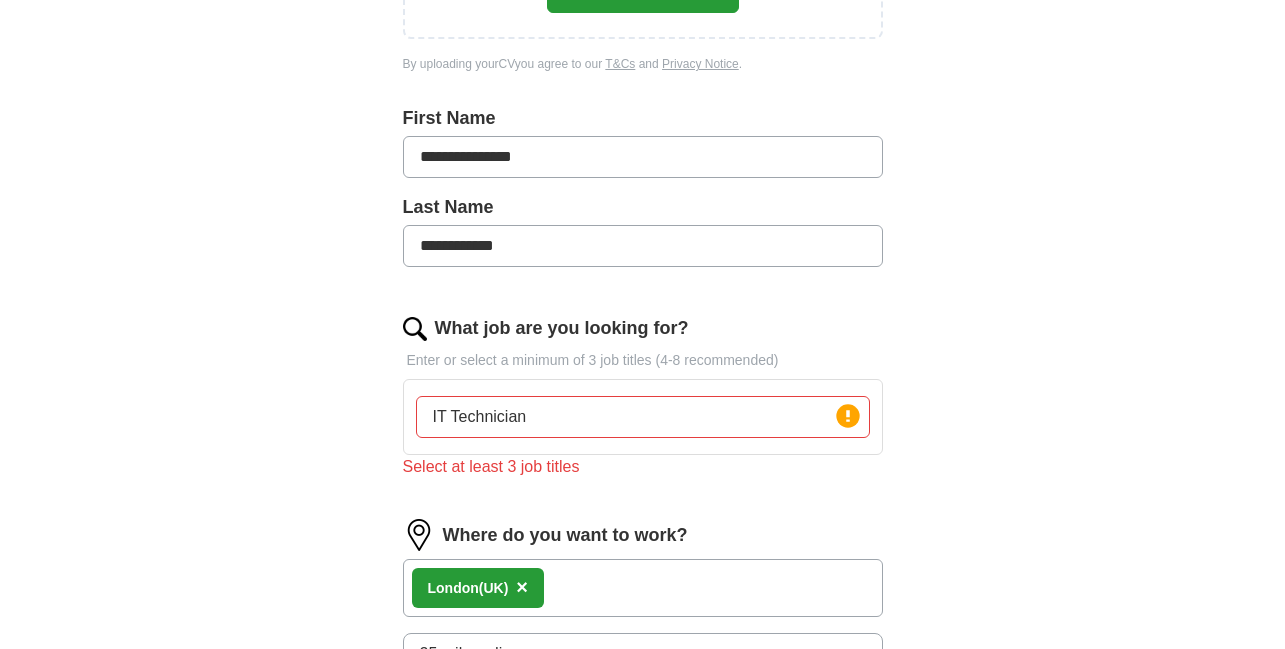 click on "Select at least 3 job titles" at bounding box center (643, 467) 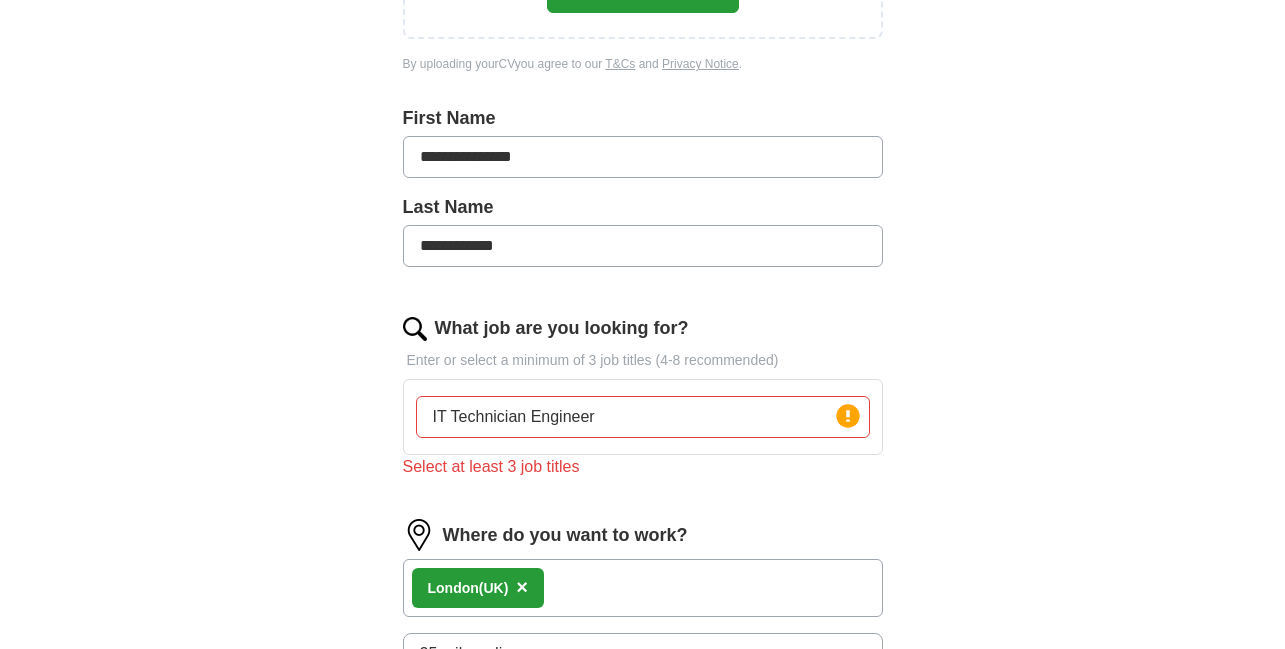 click on "Select at least 3 job titles" at bounding box center [643, 467] 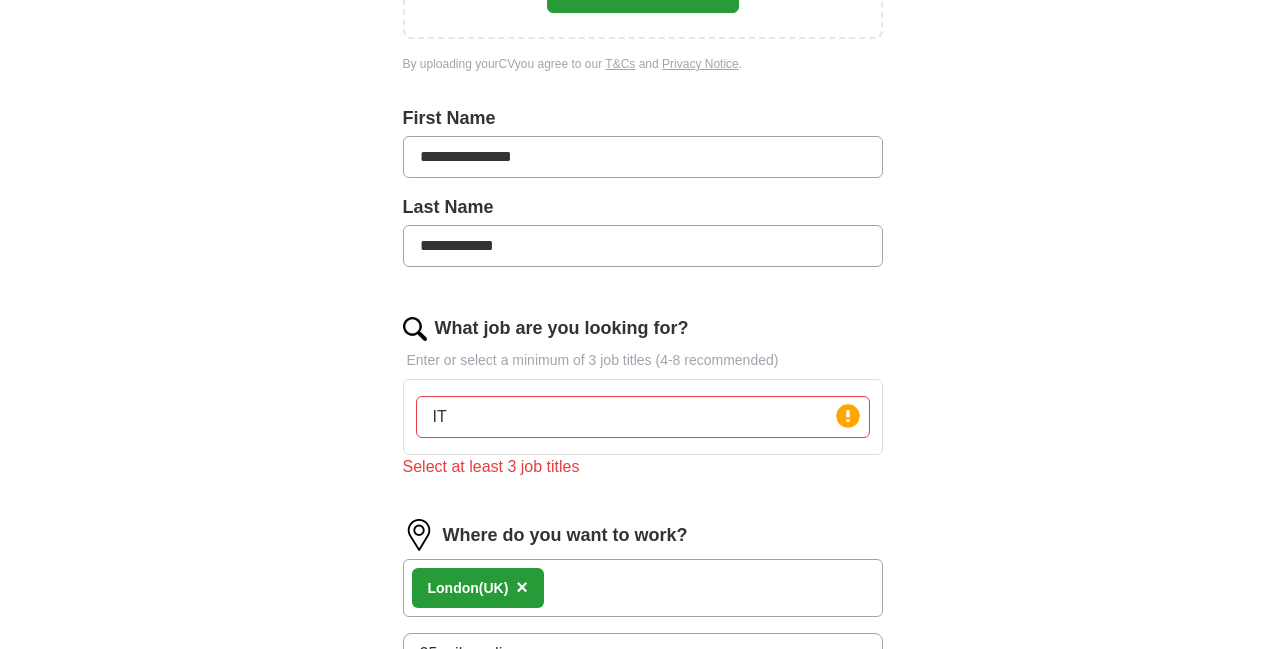type on "I" 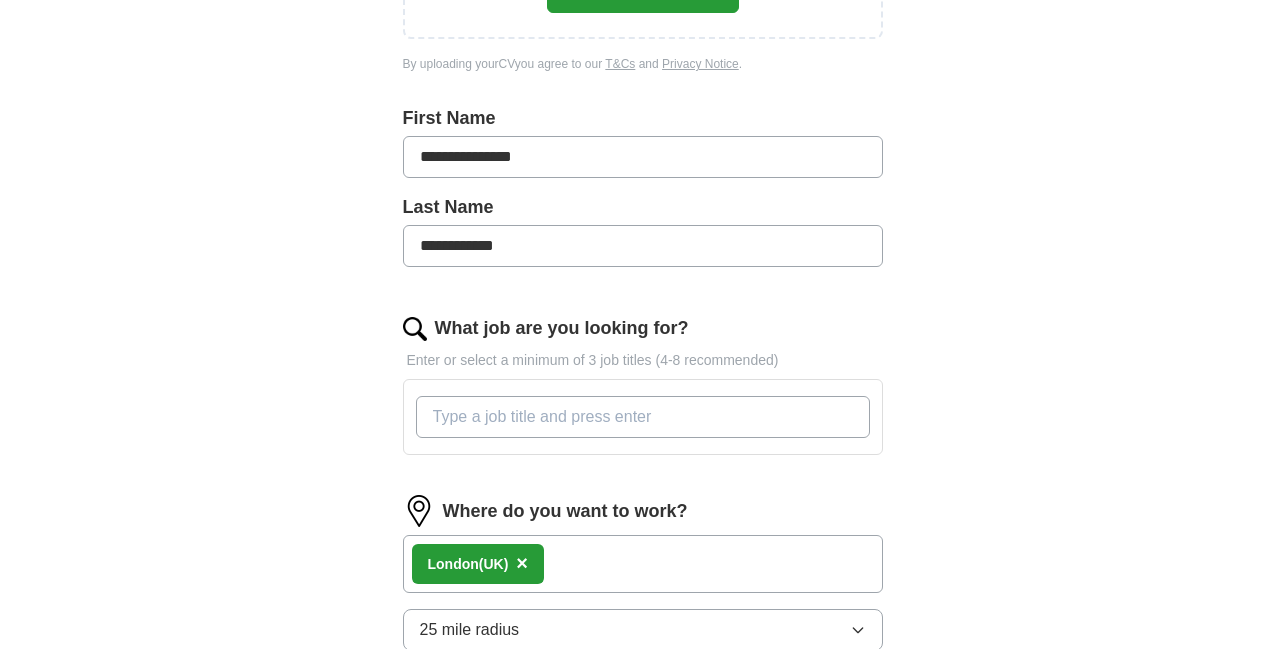 type 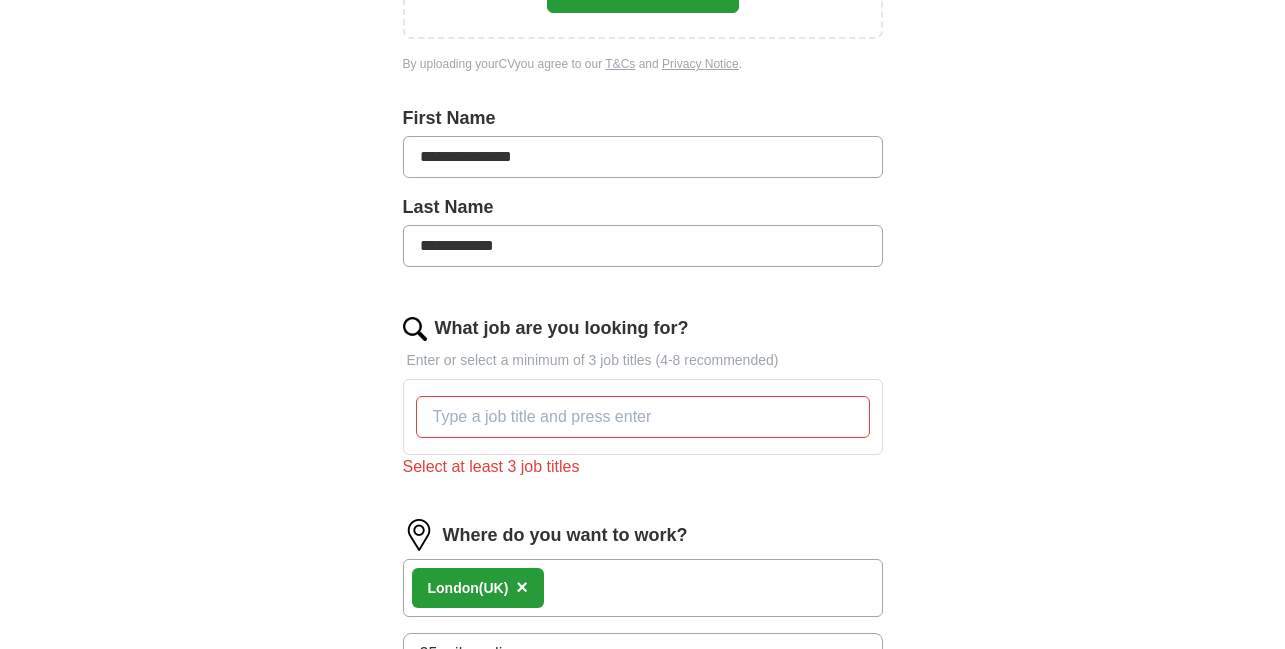 click at bounding box center [415, 329] 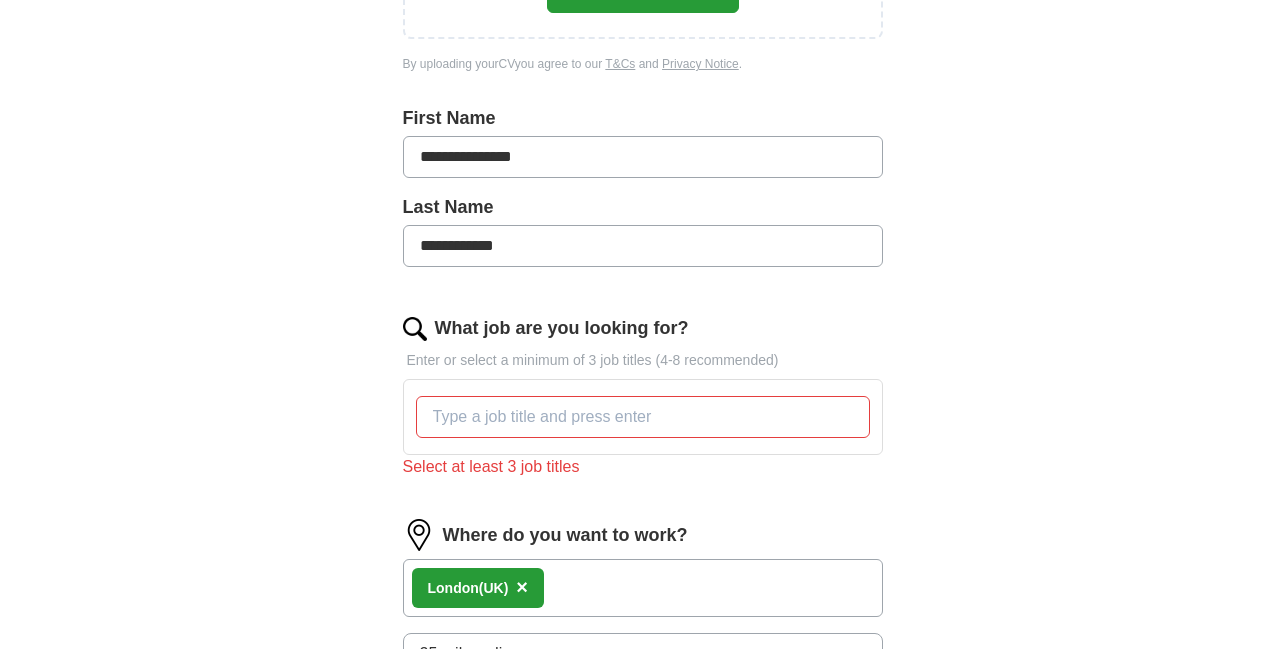 click on "**********" at bounding box center (643, 325) 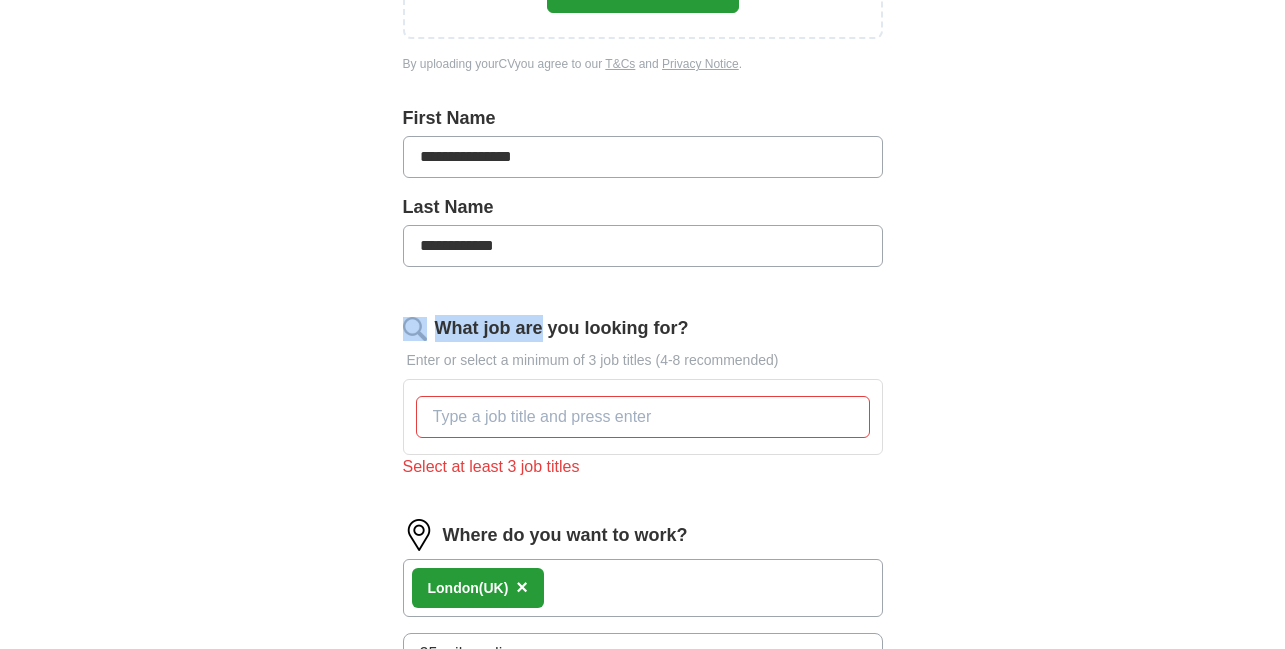 drag, startPoint x: 538, startPoint y: 324, endPoint x: 406, endPoint y: 324, distance: 132 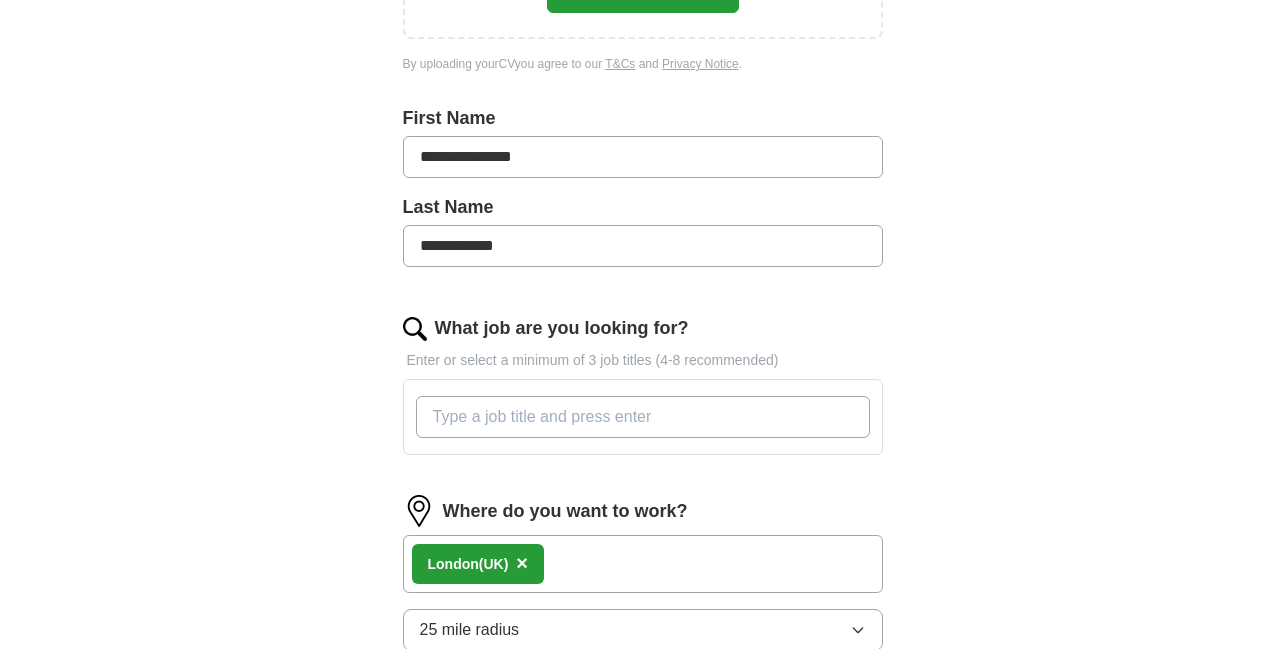 click at bounding box center [415, 329] 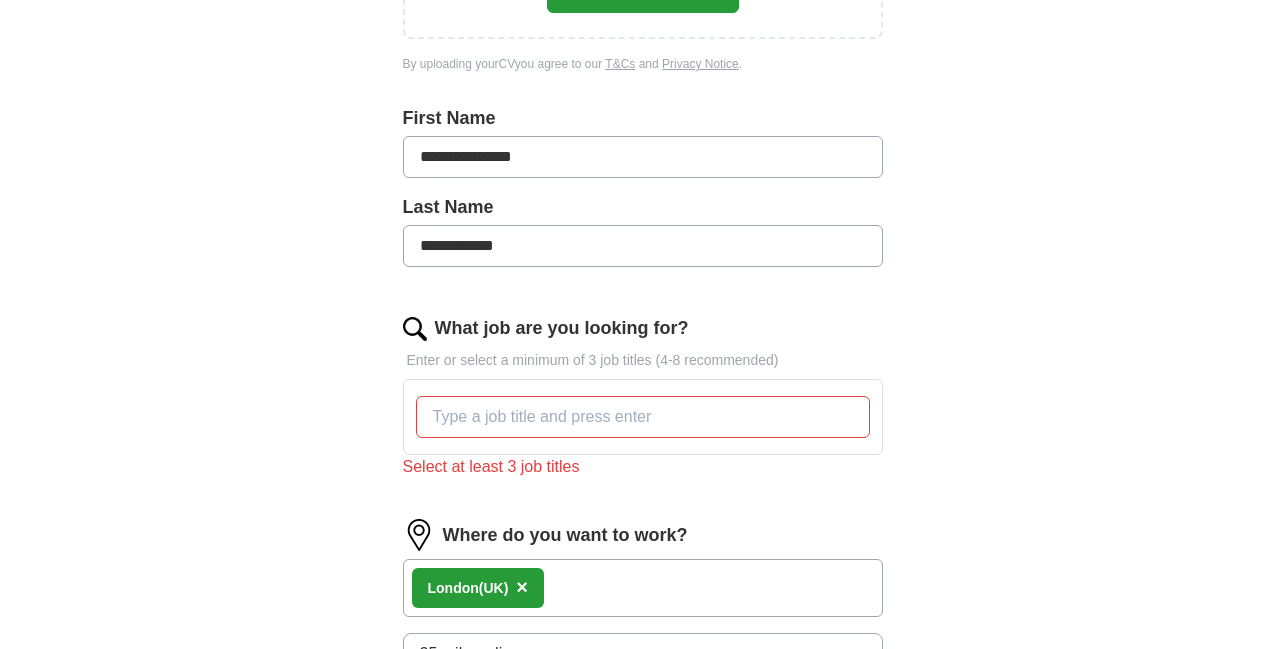 drag, startPoint x: 420, startPoint y: 334, endPoint x: 1299, endPoint y: 648, distance: 933.40076 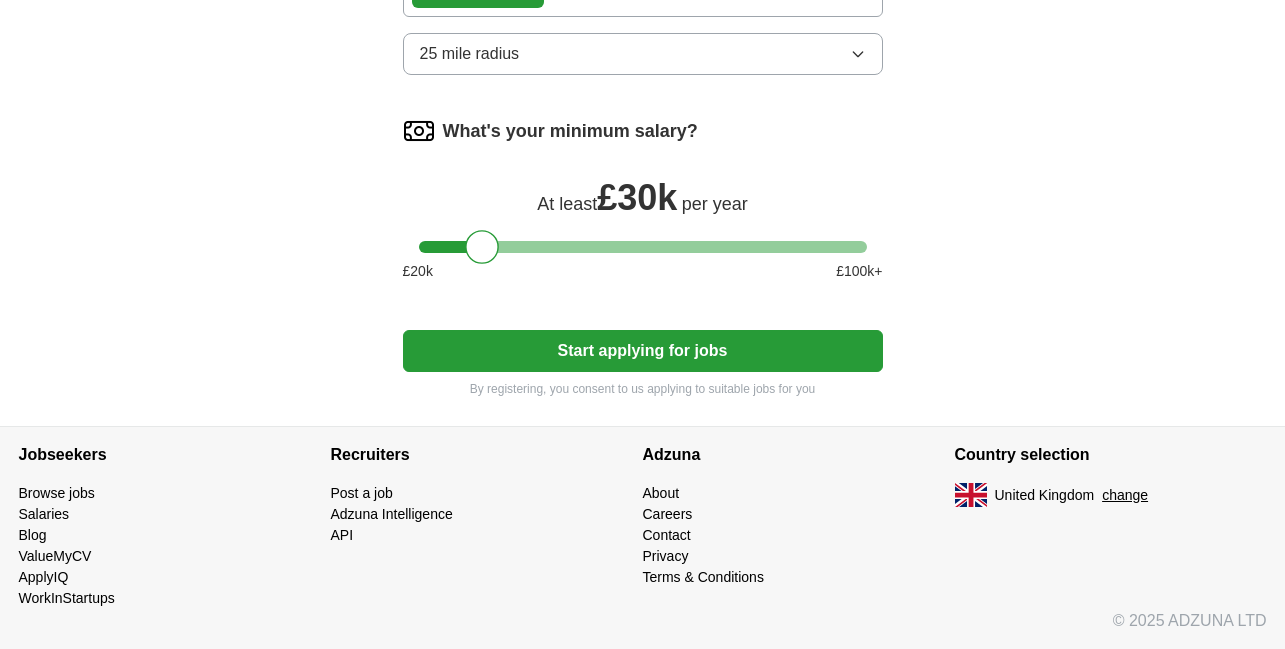 scroll, scrollTop: 0, scrollLeft: 0, axis: both 